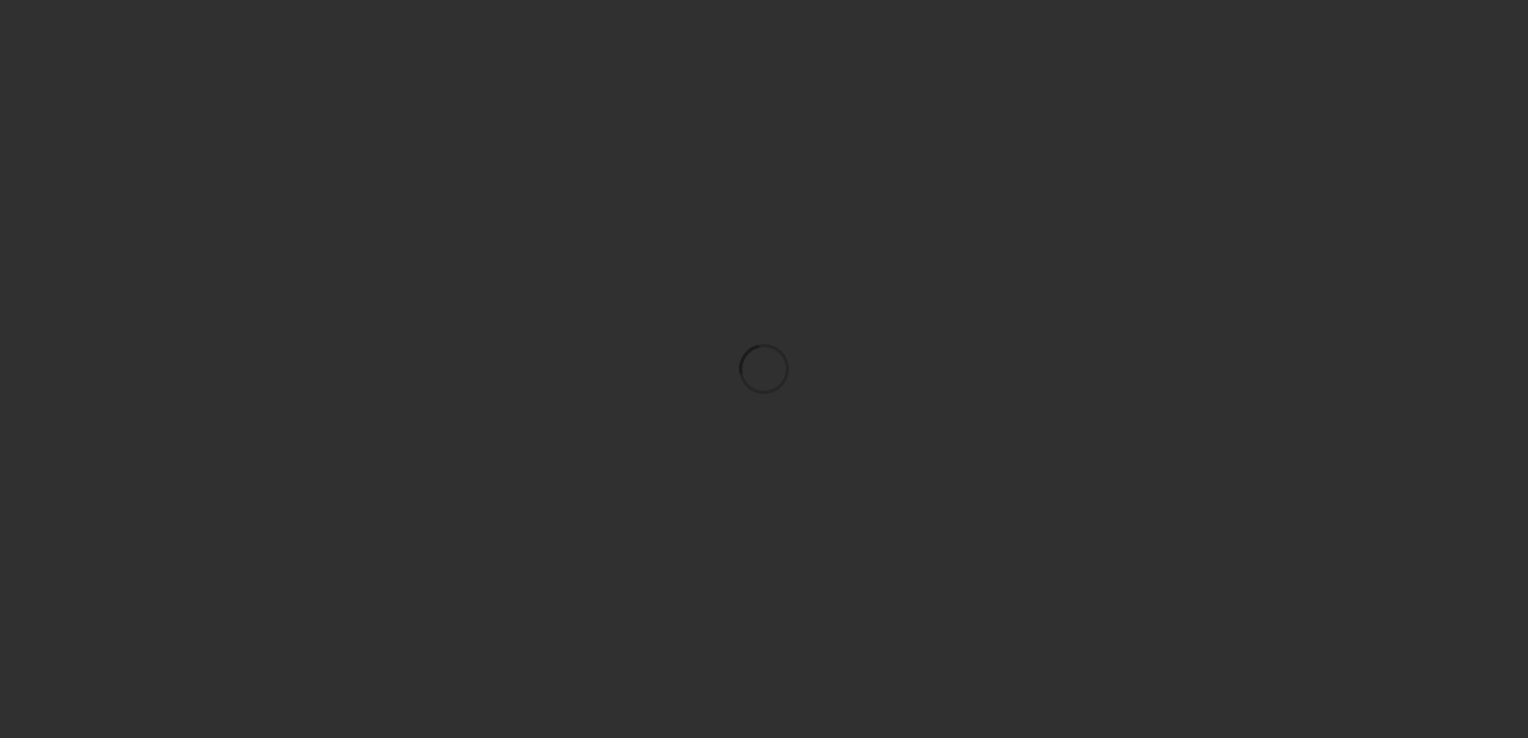 scroll, scrollTop: 0, scrollLeft: 0, axis: both 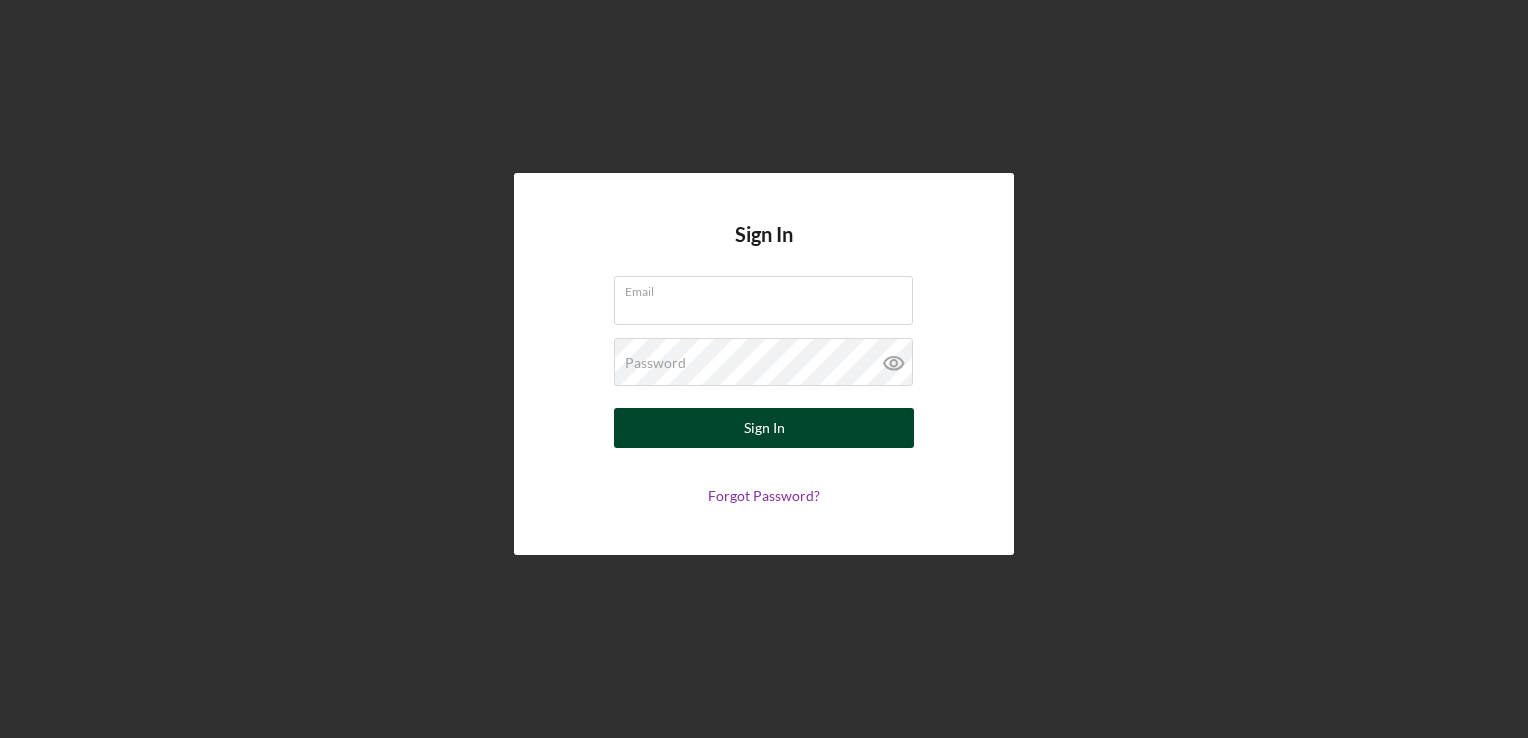 type on "[EMAIL]" 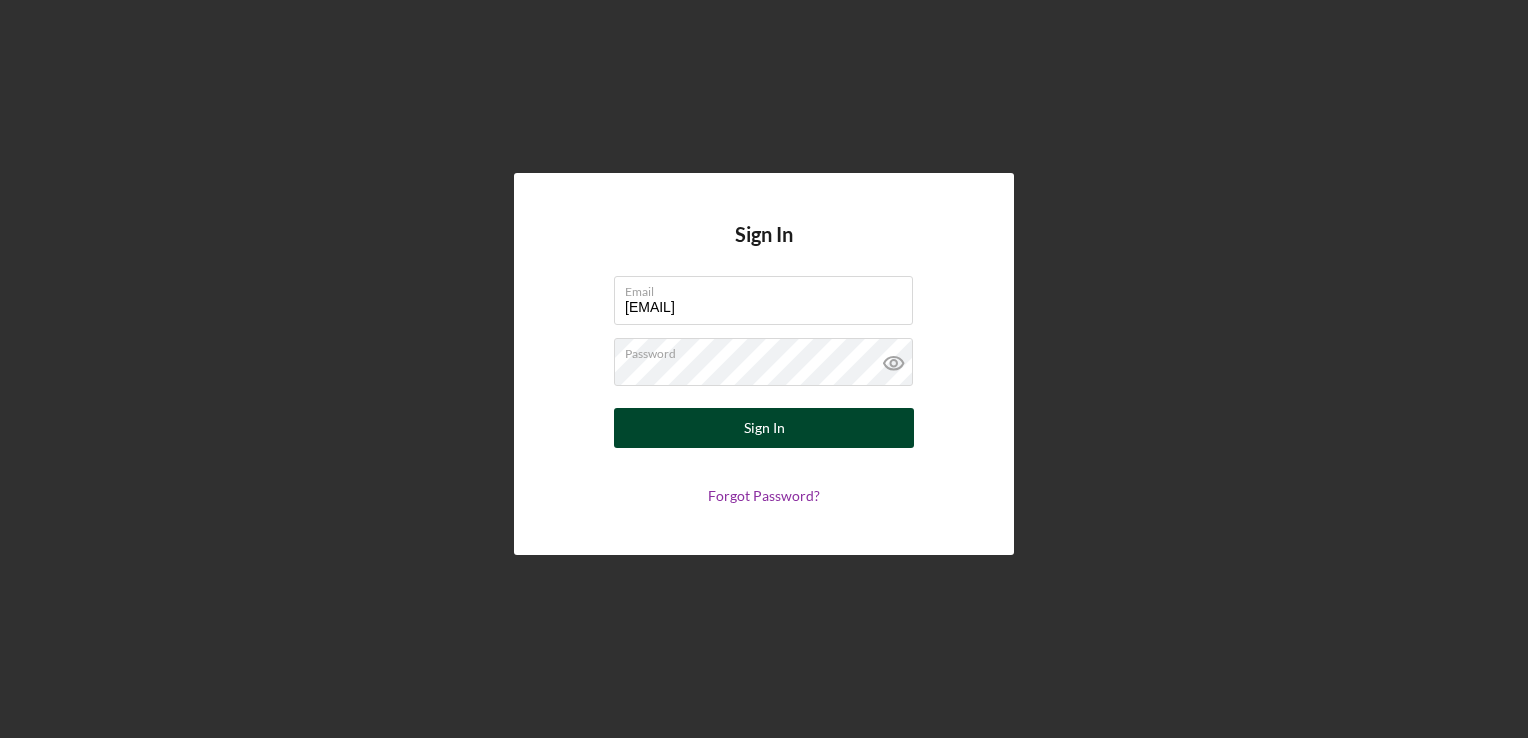 click on "Sign In" at bounding box center (764, 428) 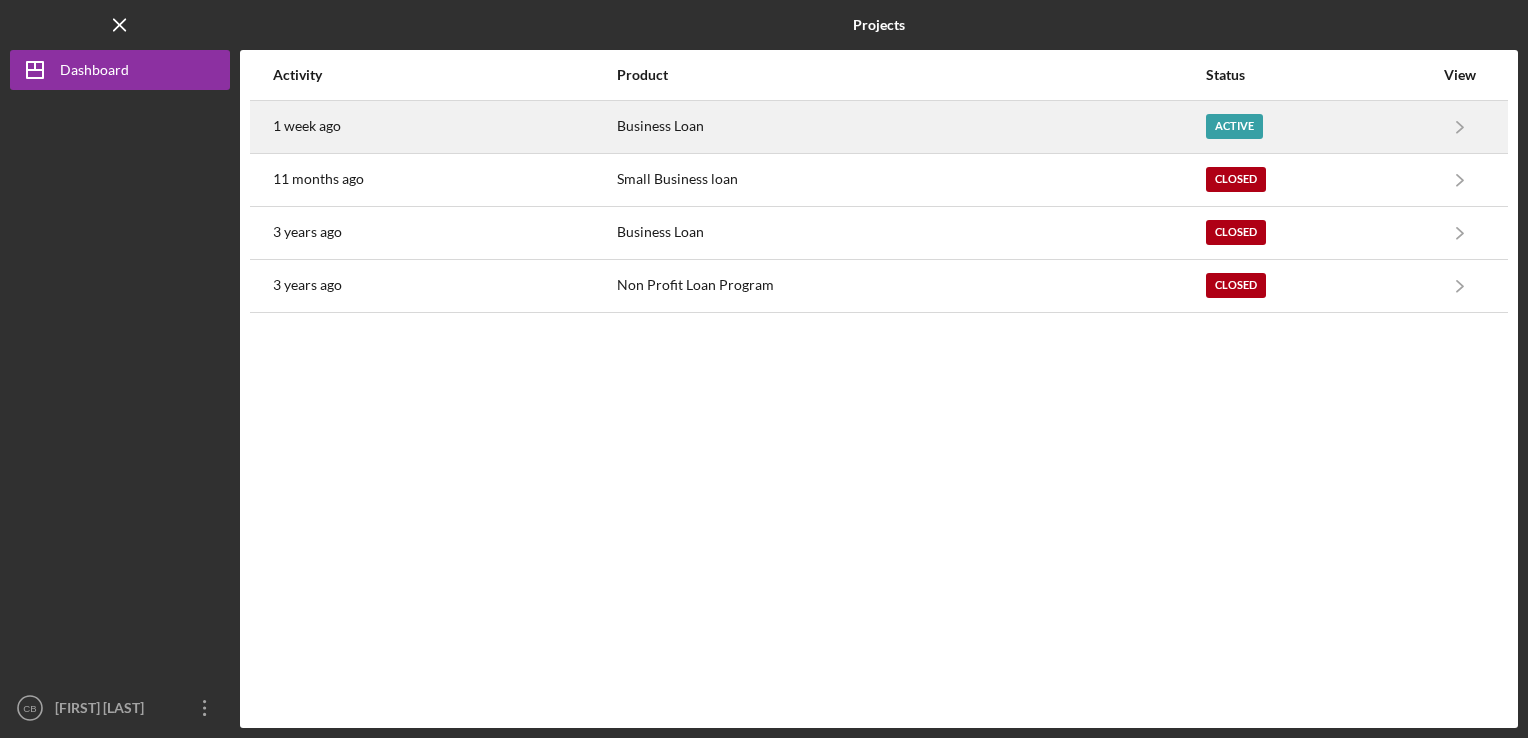 click on "Business Loan" at bounding box center [910, 127] 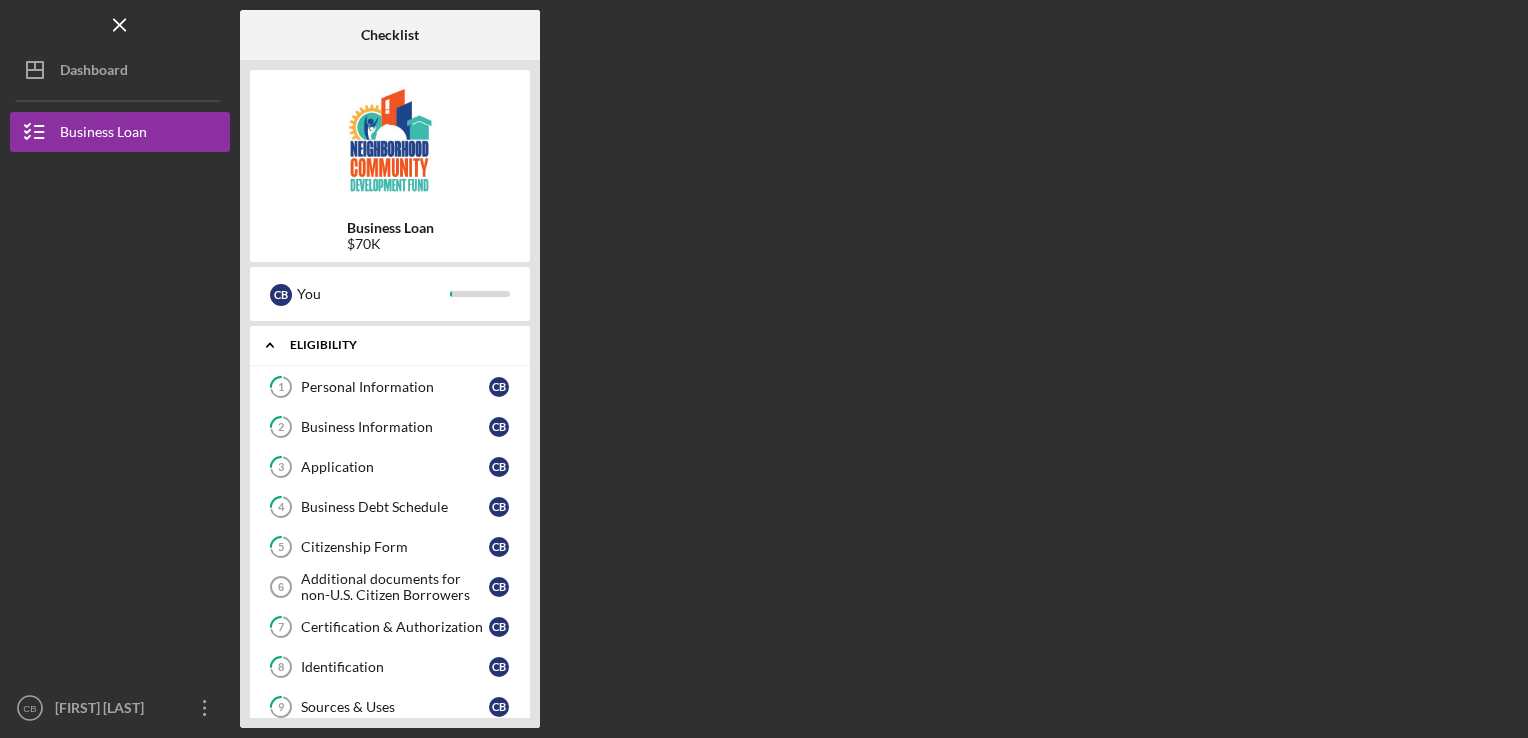 click on "Eligibility" at bounding box center (397, 345) 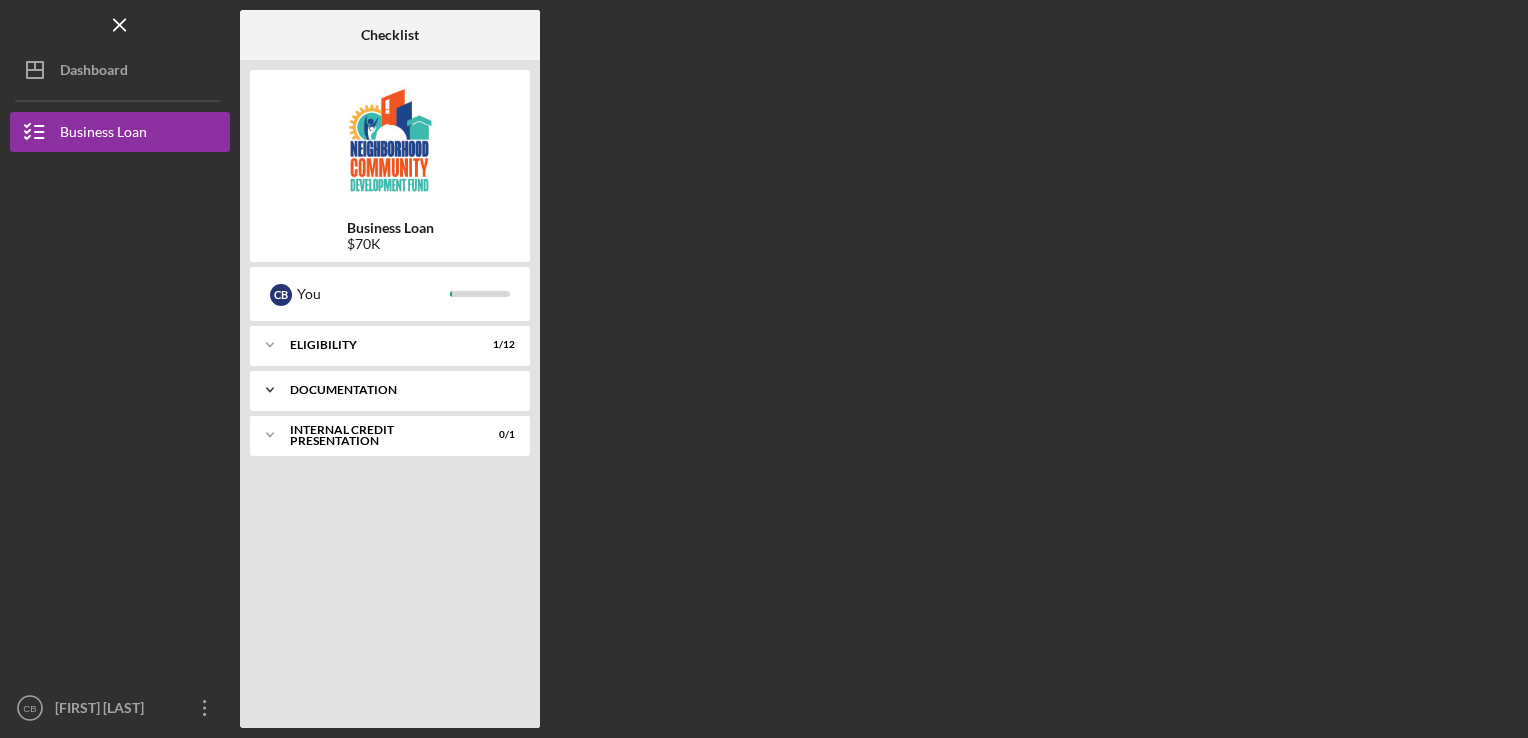 click on "documentation" at bounding box center [397, 390] 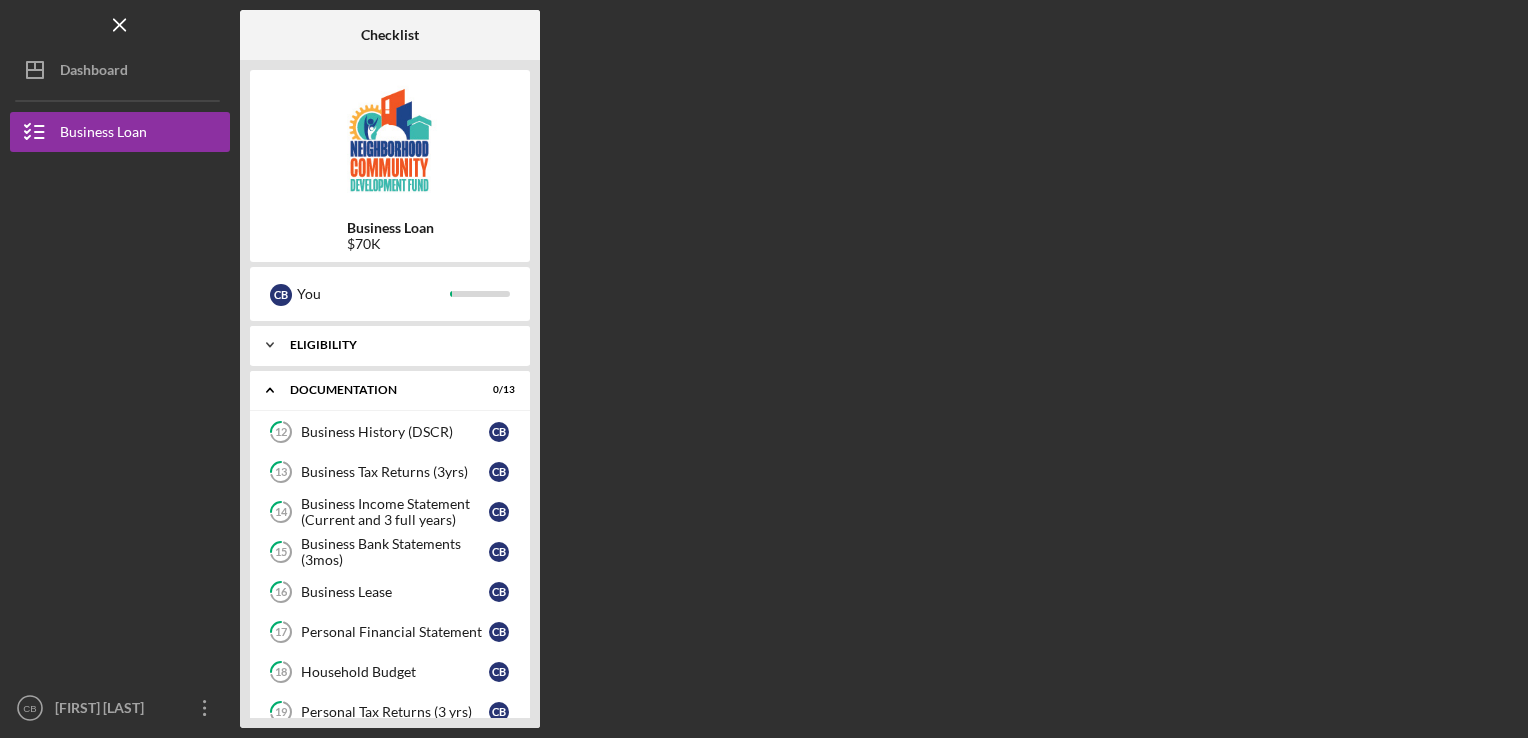 click on "Eligibility" at bounding box center (397, 345) 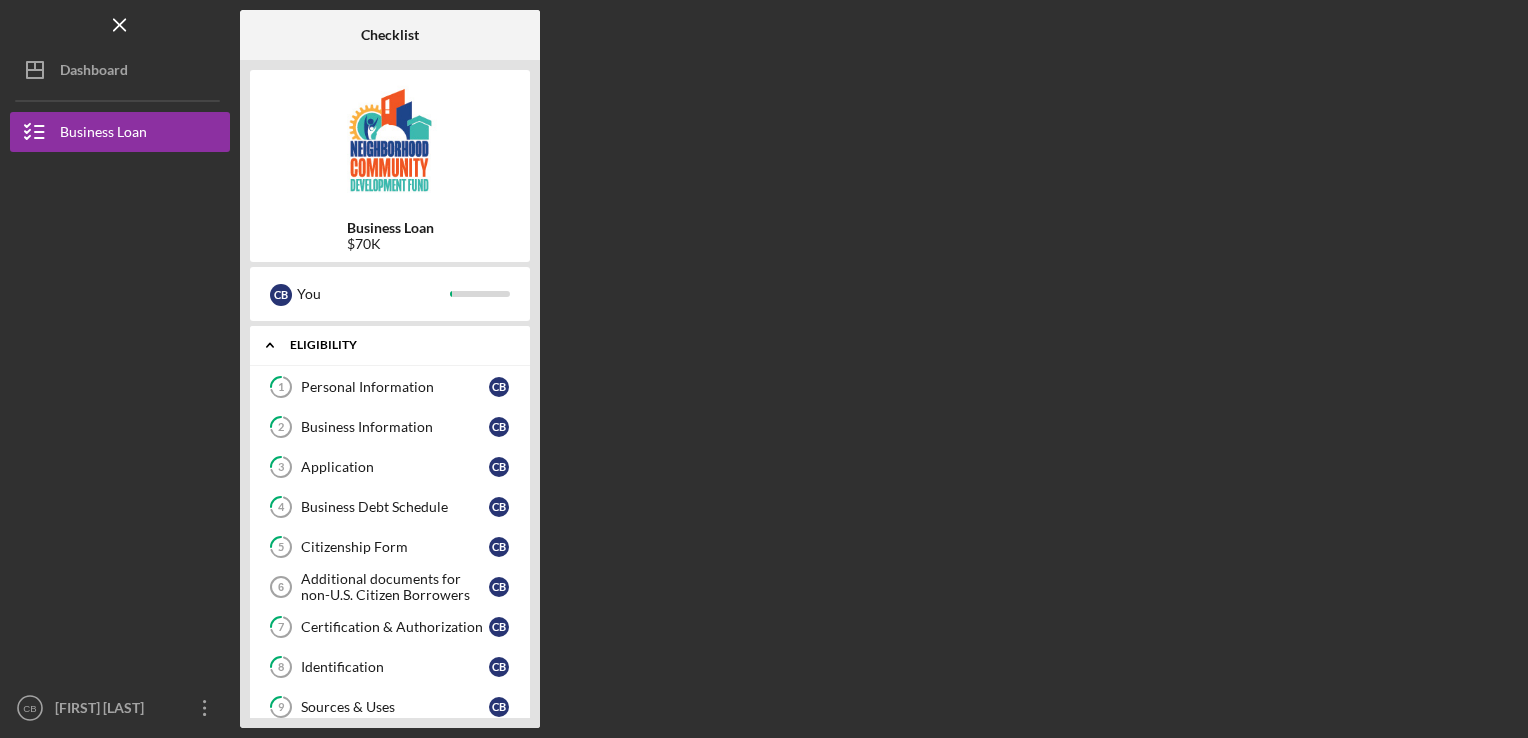click on "Eligibility" at bounding box center [397, 345] 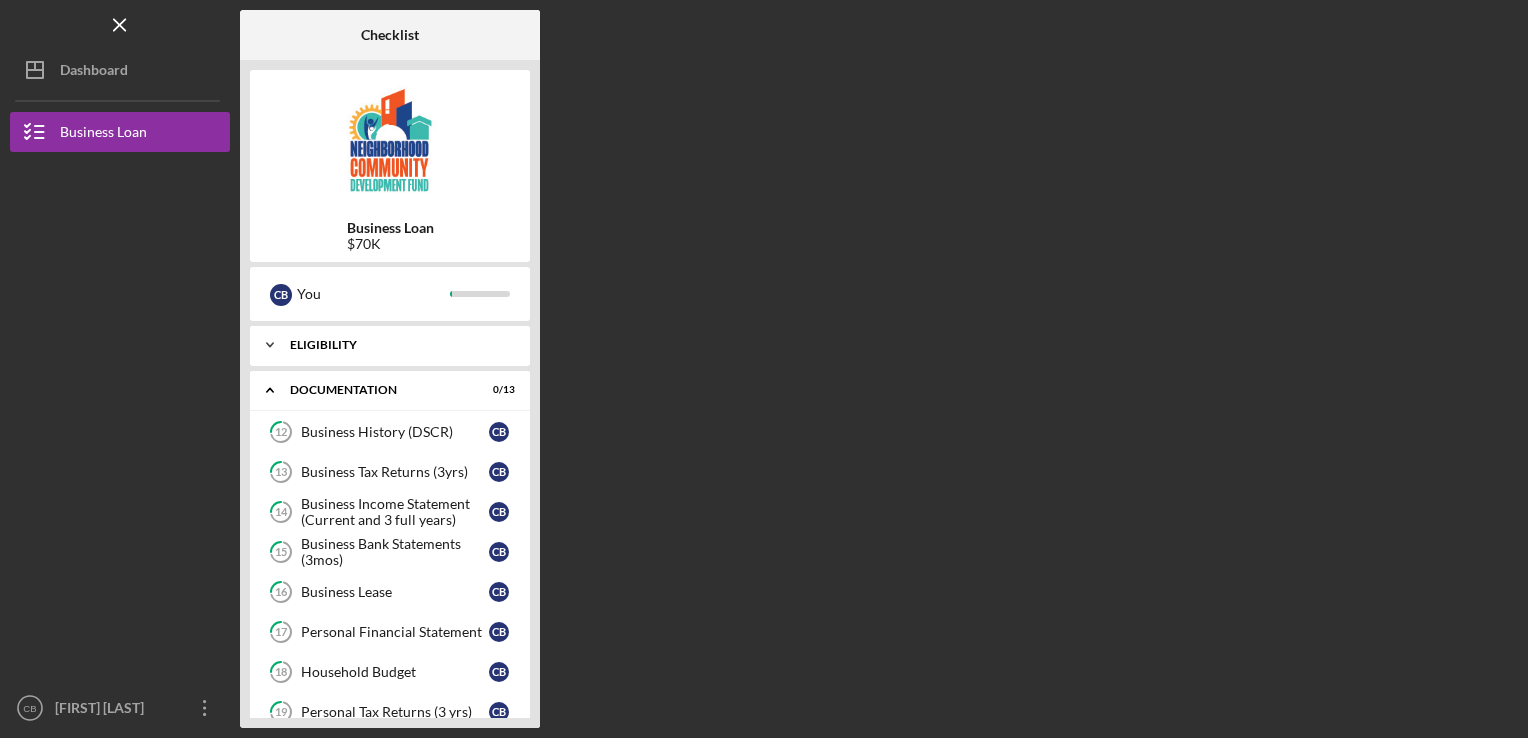 click on "Icon/Expander" 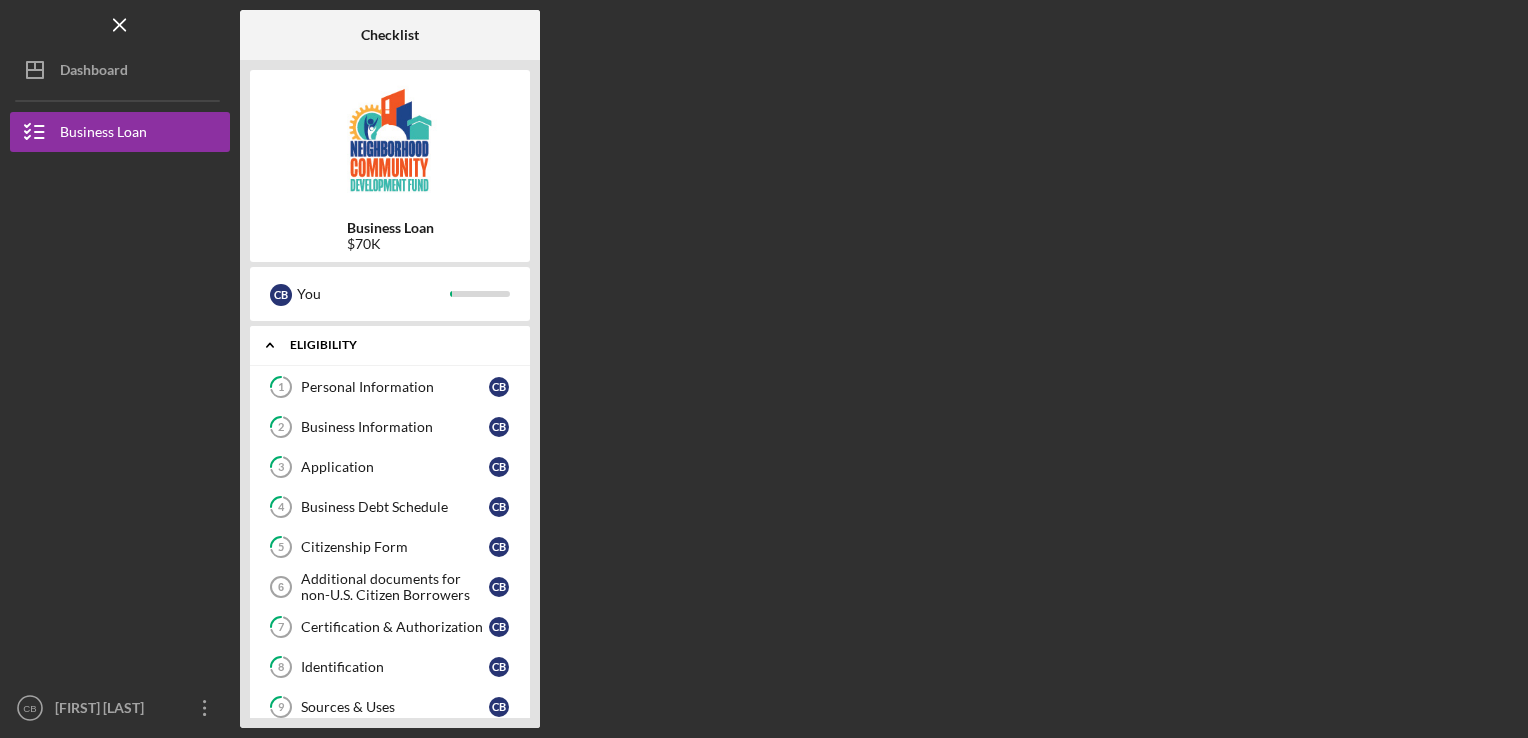 click on "Icon/Expander" 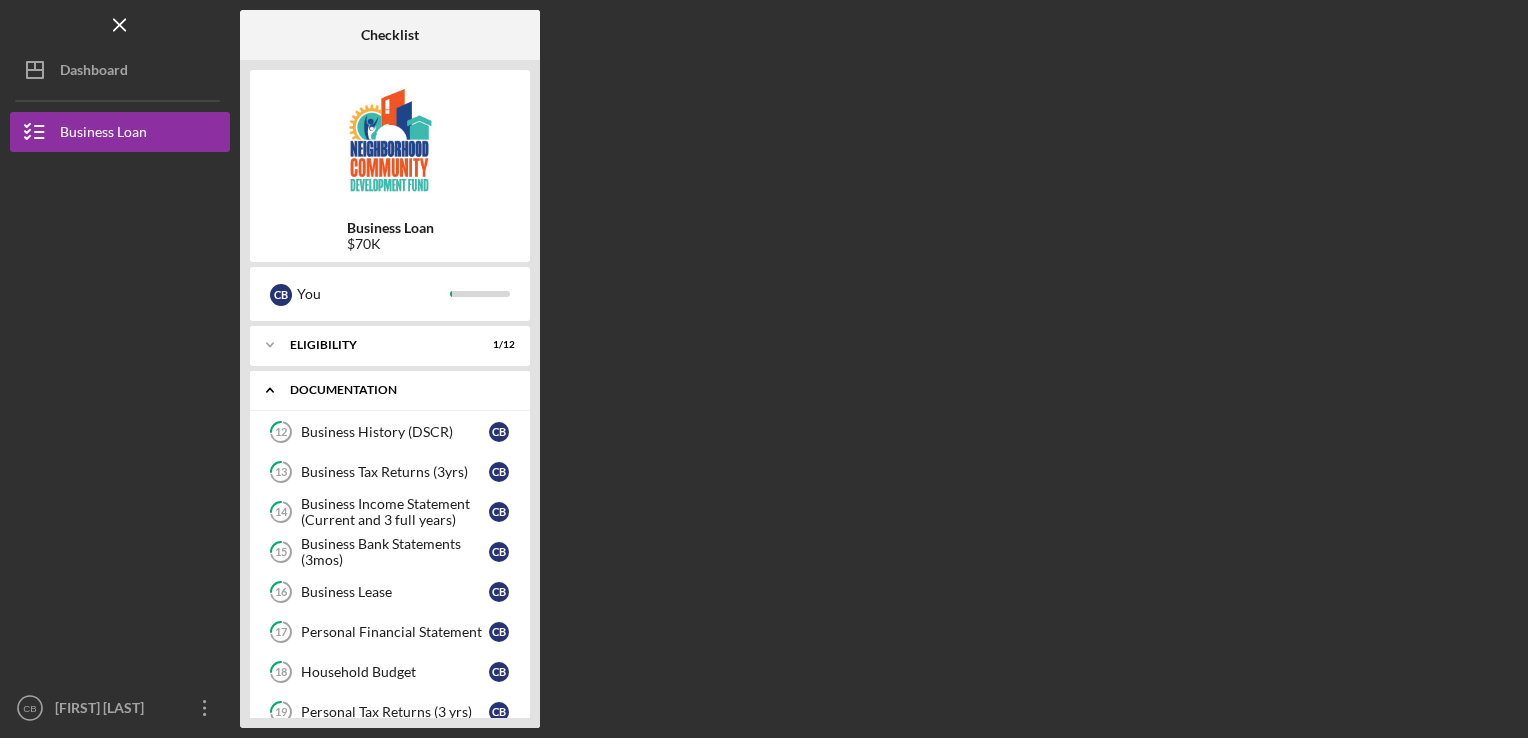 click on "Icon/Expander" 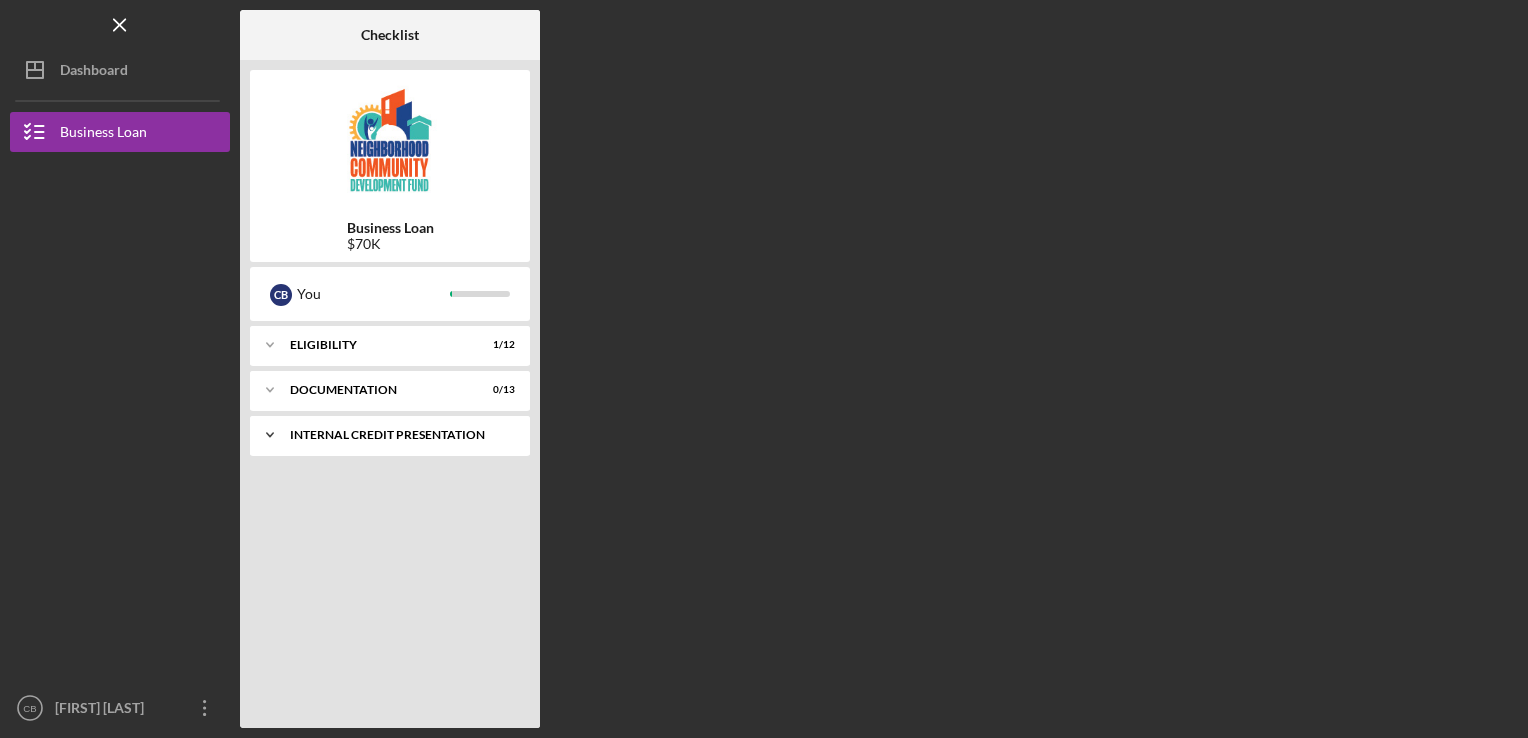 click on "Internal Credit Presentation" at bounding box center [397, 435] 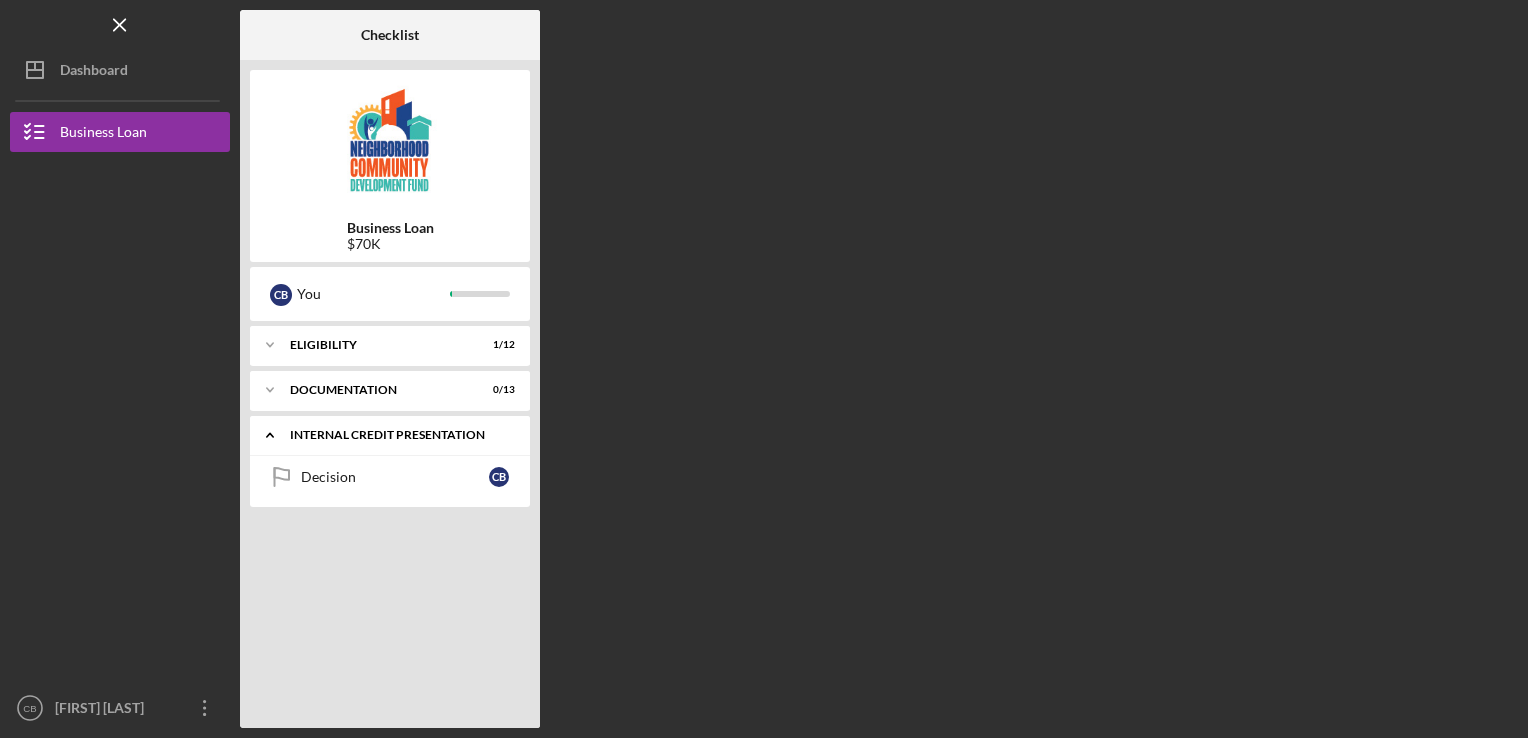 click on "Icon/Expander Internal Credit Presentation 0 / 1" at bounding box center (390, 435) 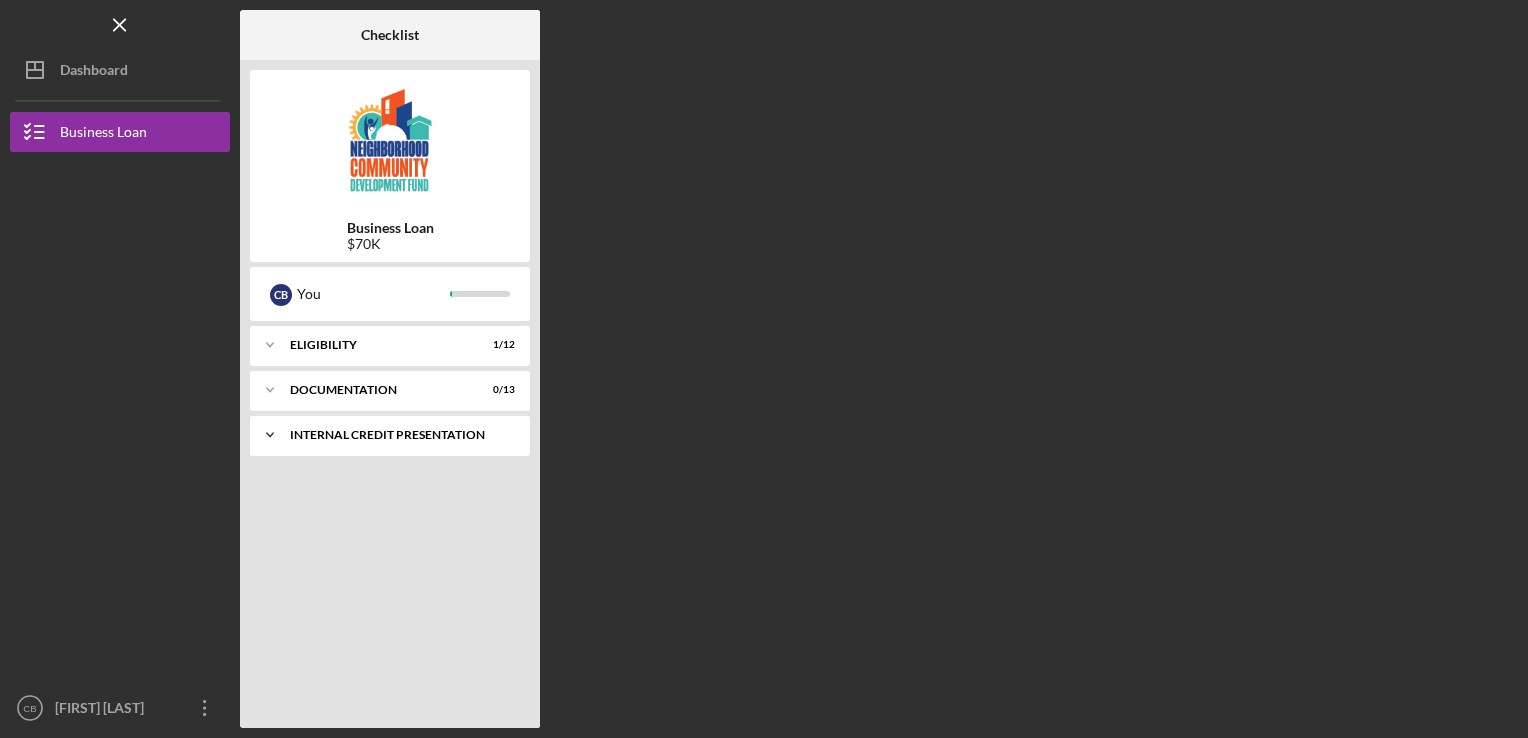 click on "Icon/Expander Internal Credit Presentation 0 / 1" at bounding box center [390, 435] 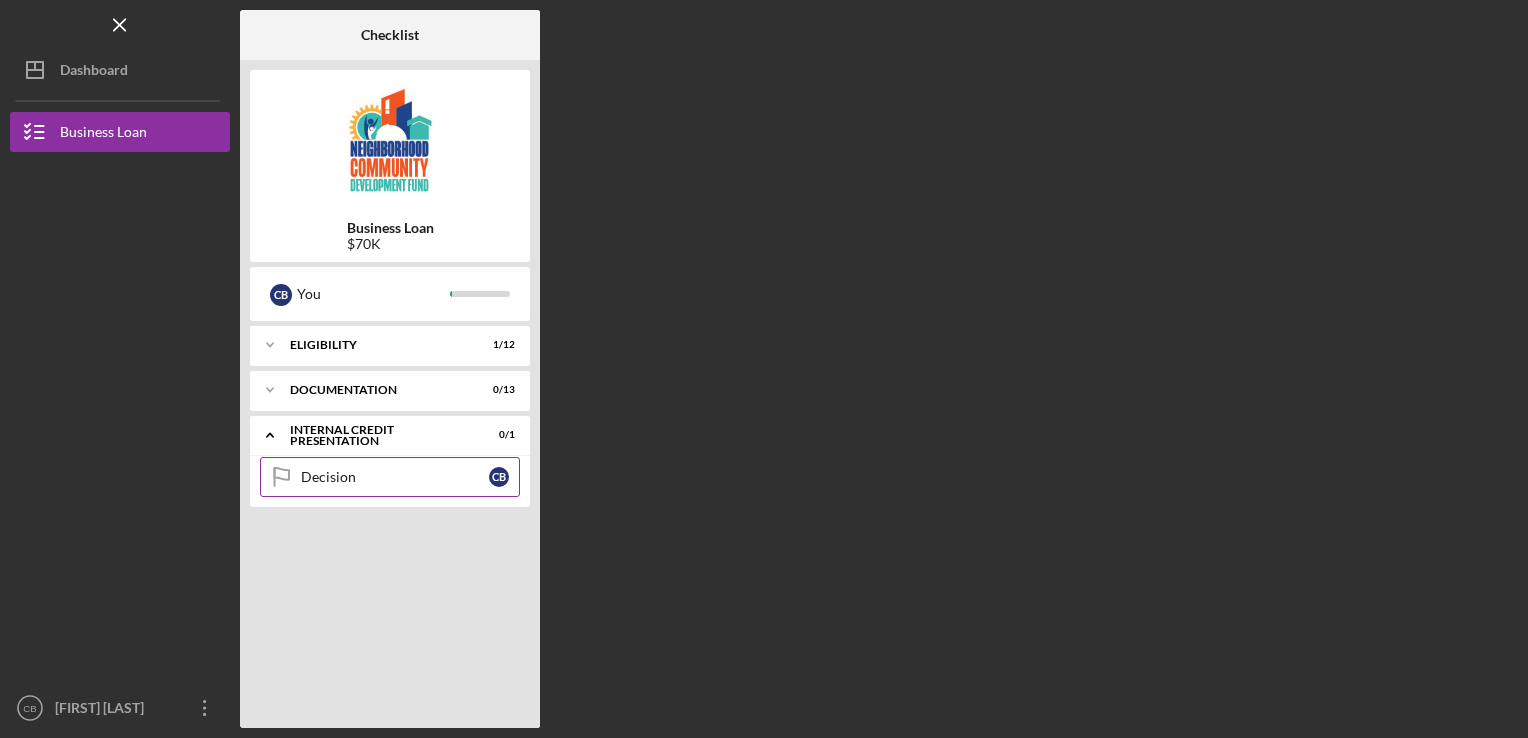 click on "Decision" at bounding box center (395, 477) 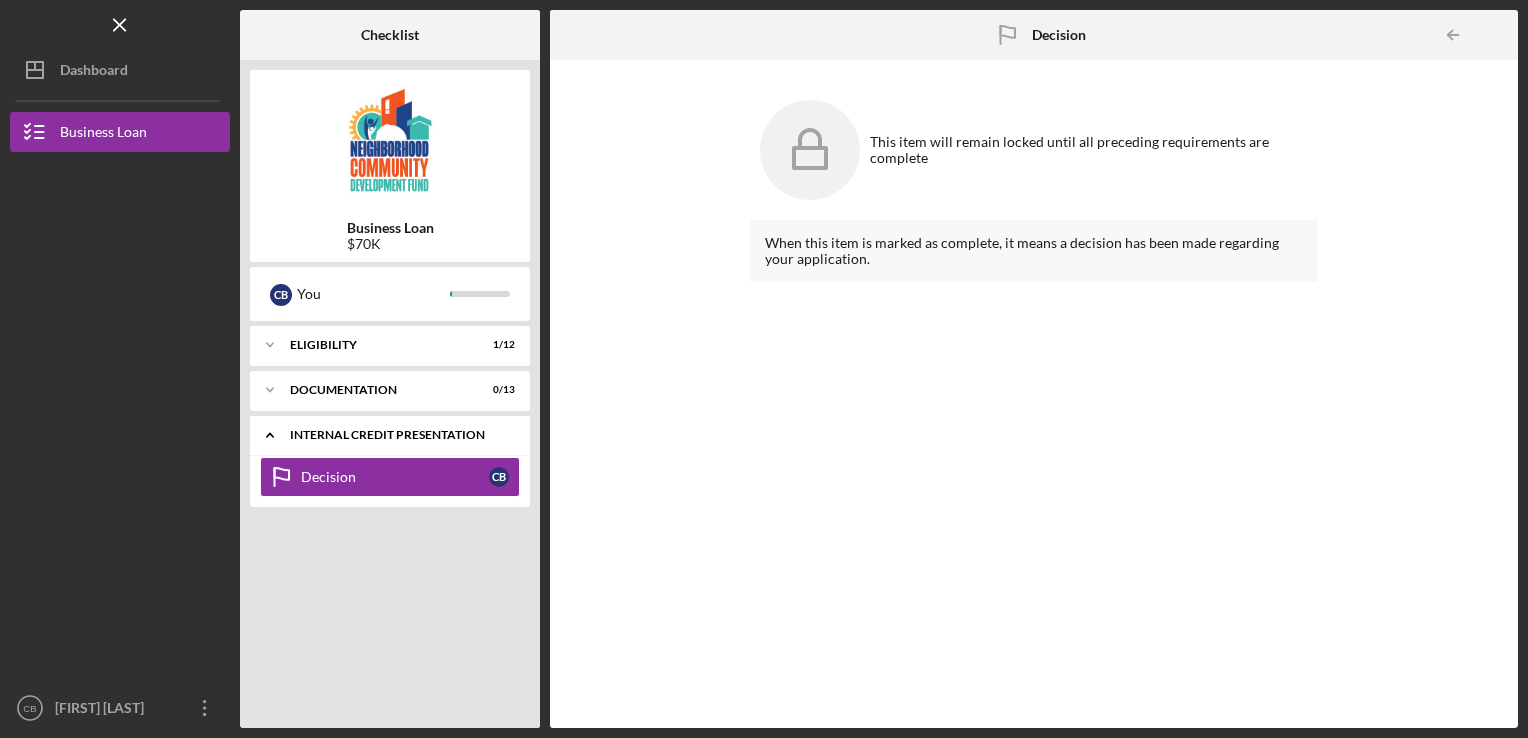 click on "Internal Credit Presentation" at bounding box center (397, 435) 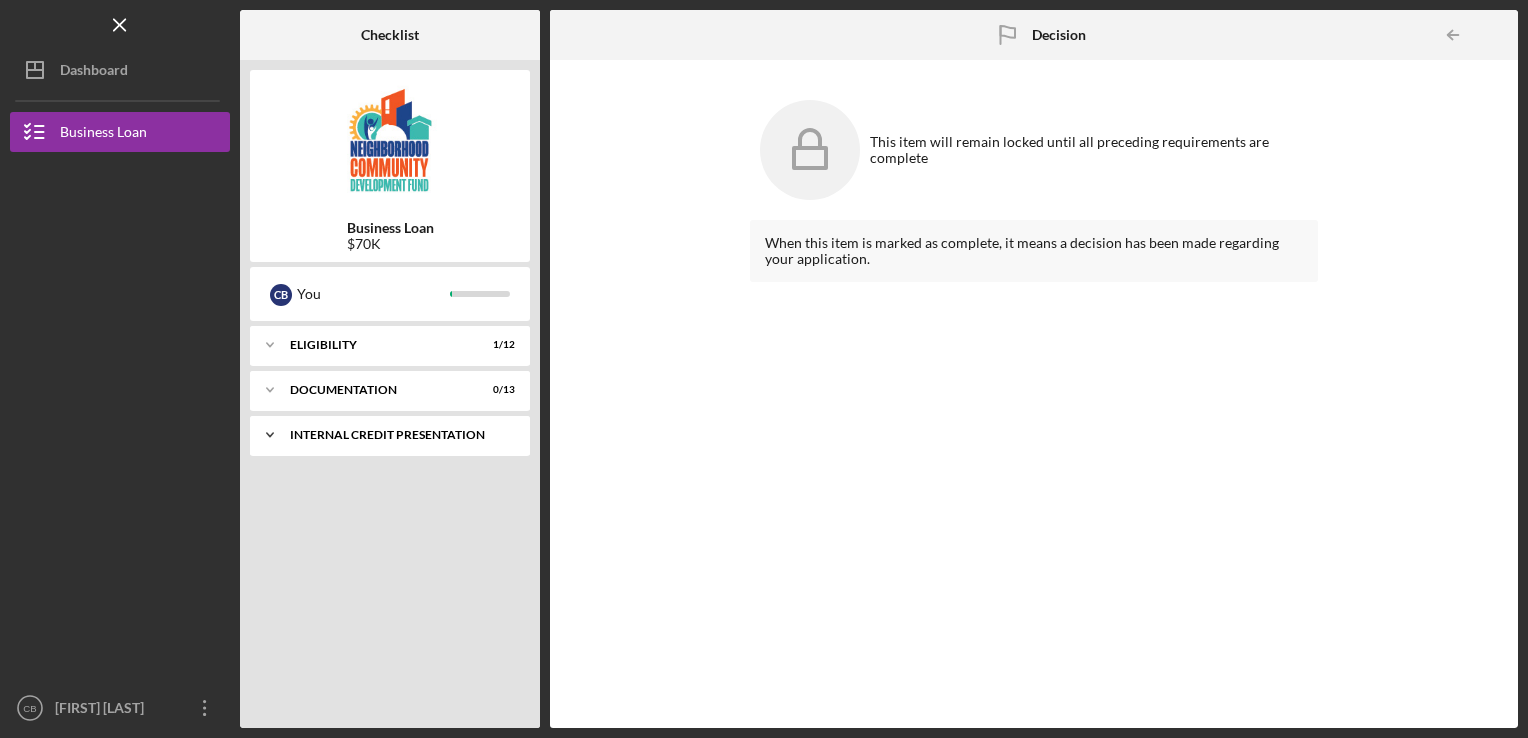 click on "Internal Credit Presentation" at bounding box center [397, 435] 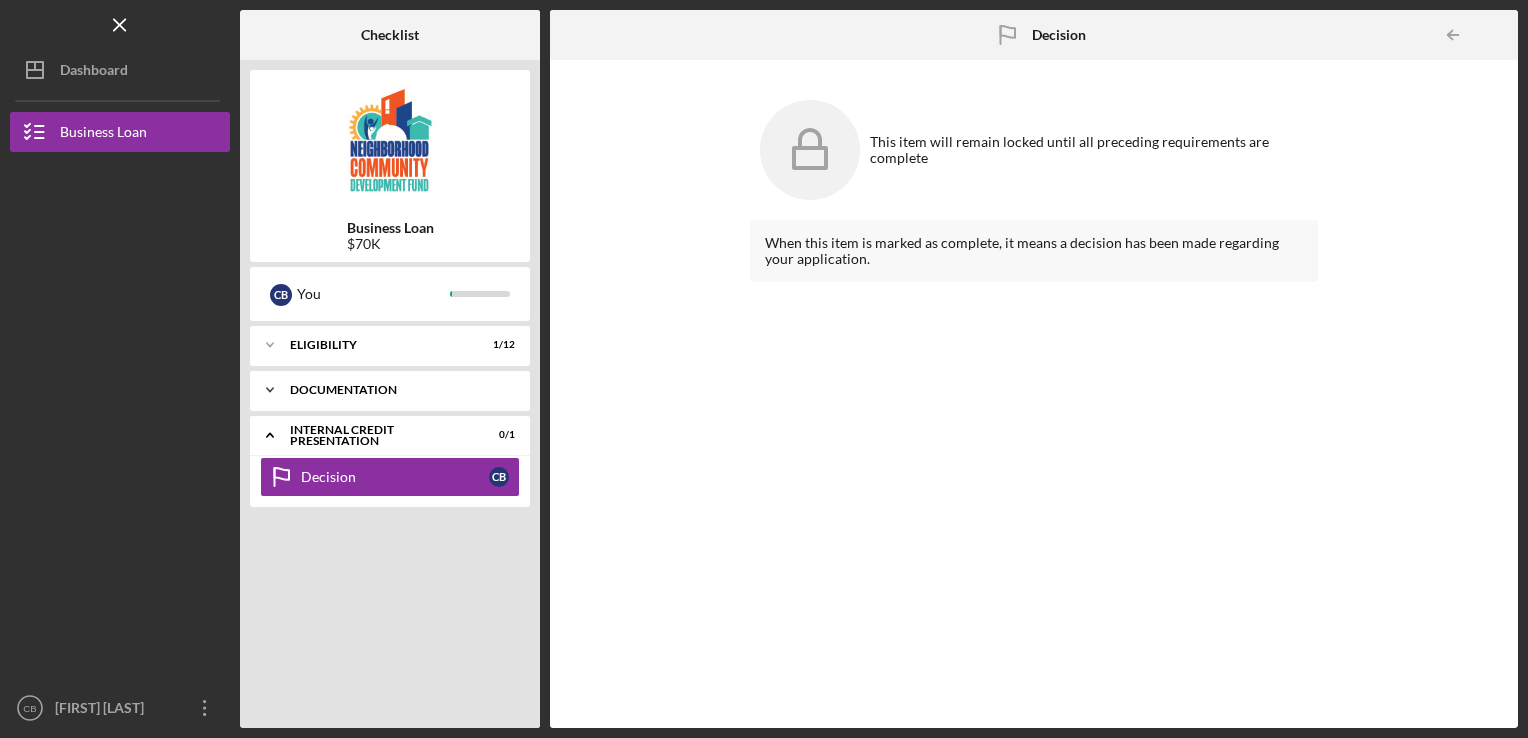 click on "Icon/Expander documentation 0 / 13" at bounding box center [390, 390] 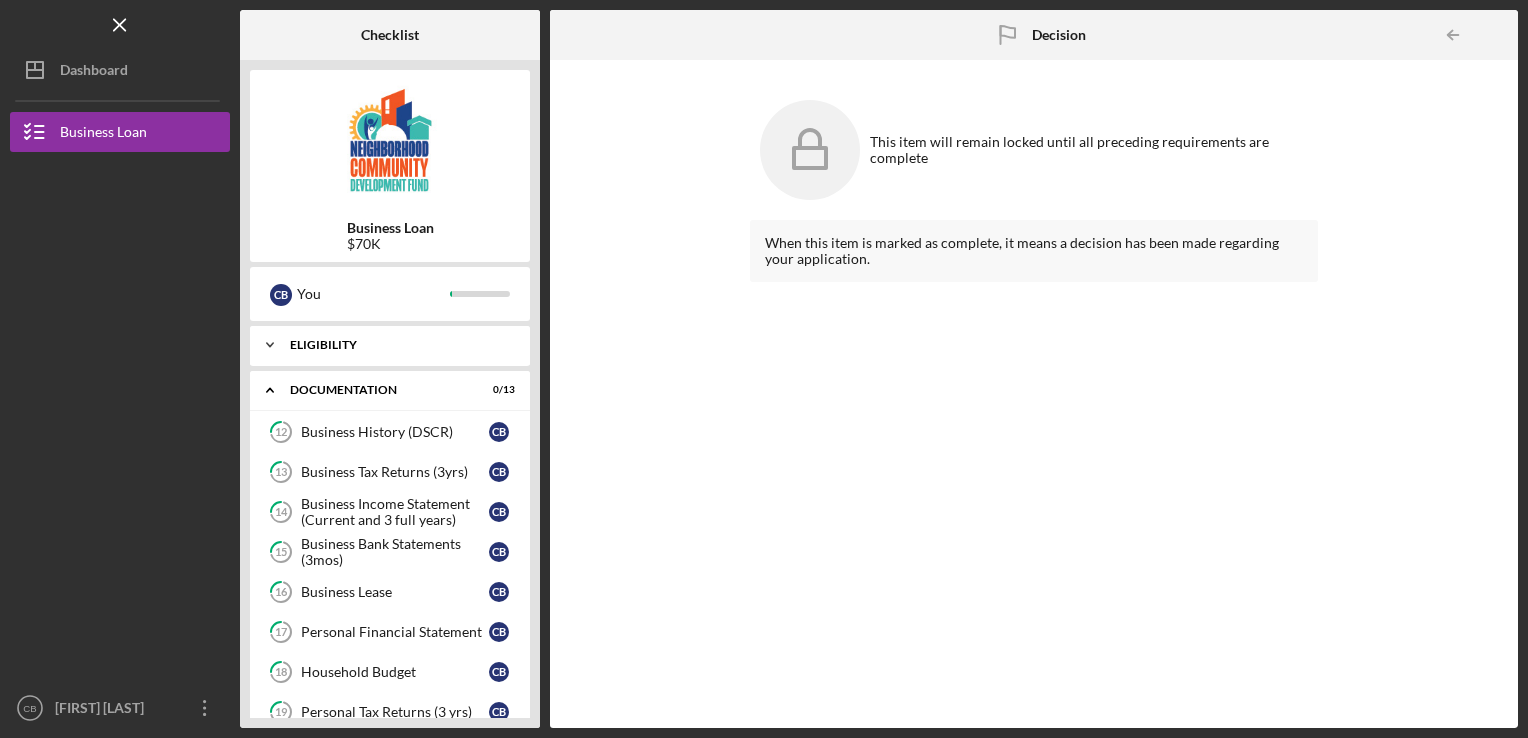 click on "Icon/Expander Eligibility 1 / 12" at bounding box center [390, 345] 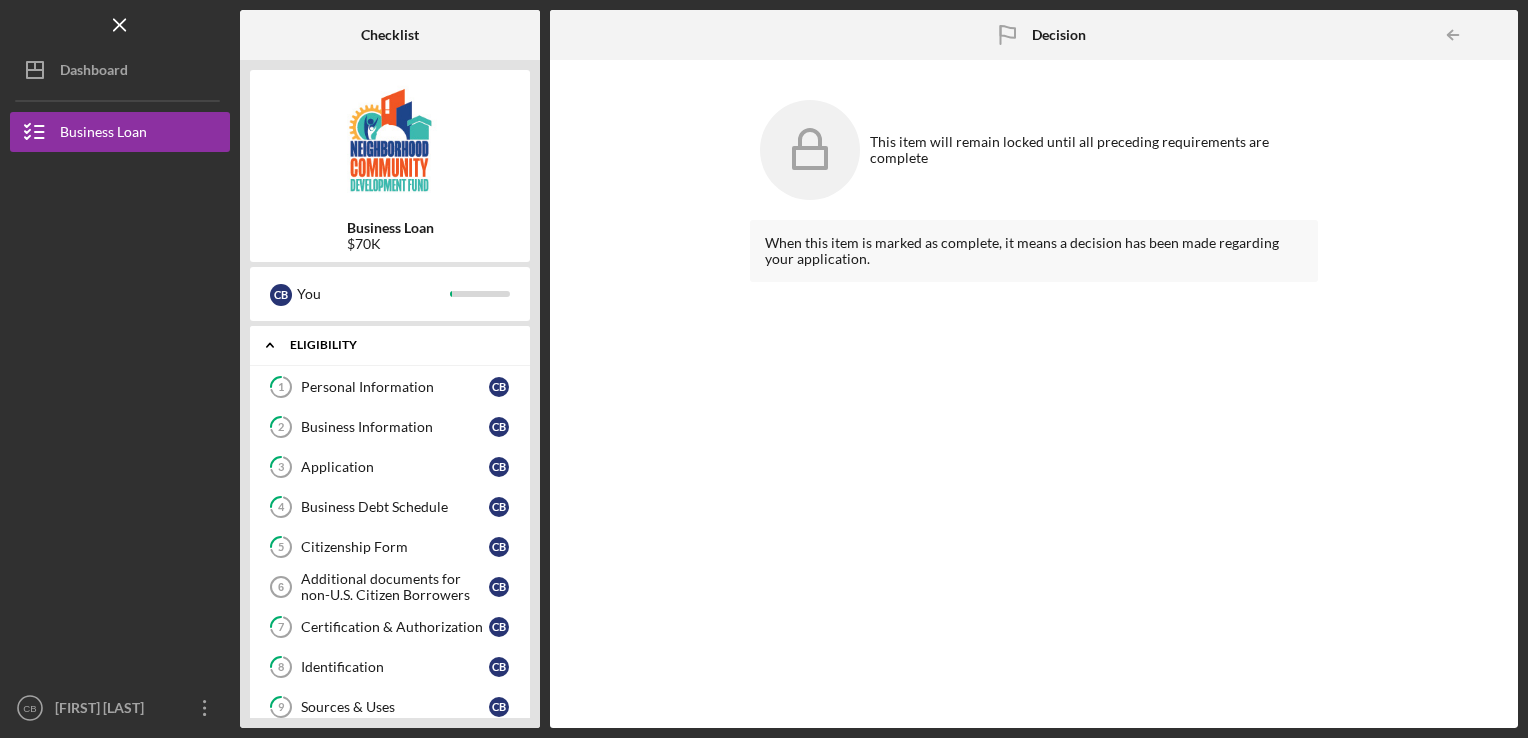 click on "Eligibility" at bounding box center (397, 345) 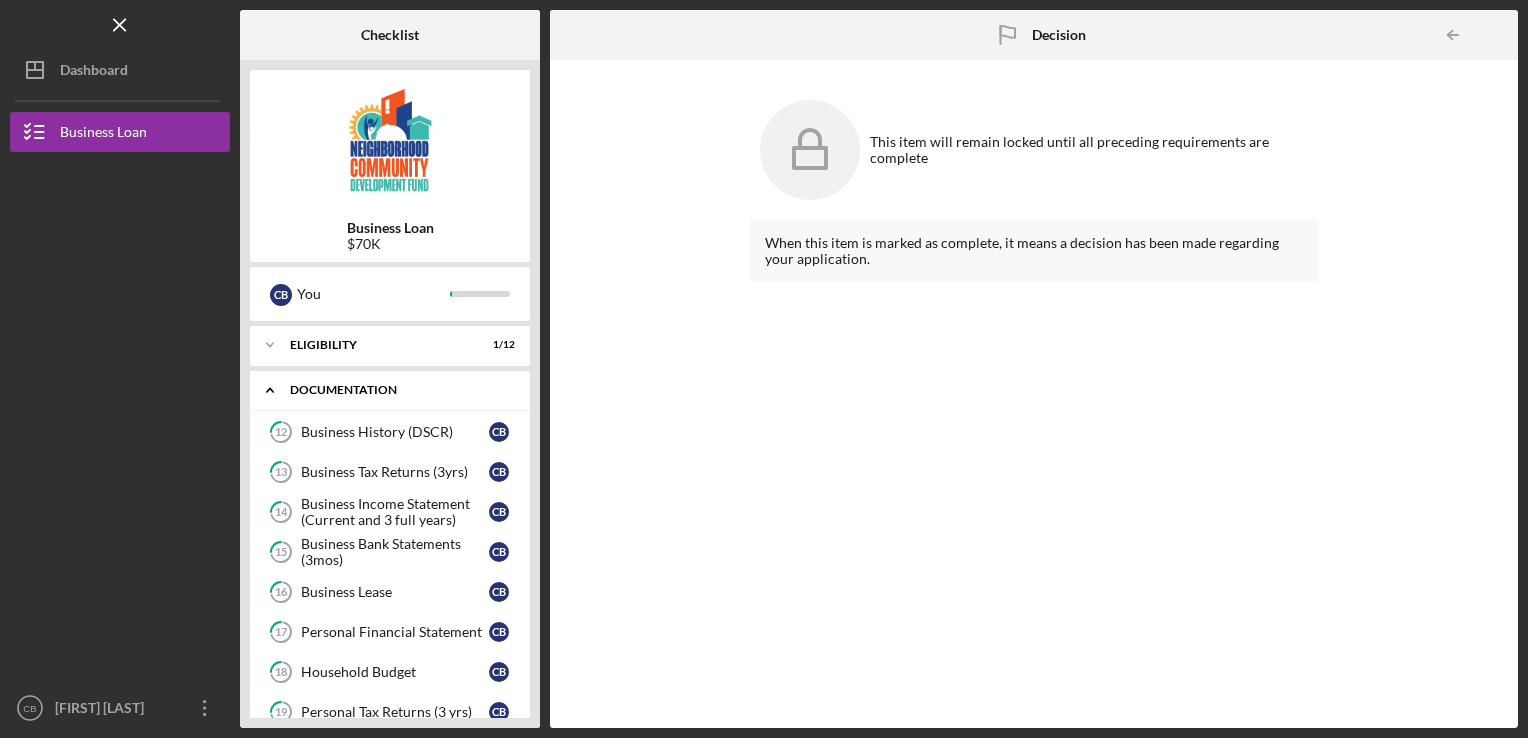 click on "documentation" at bounding box center [397, 390] 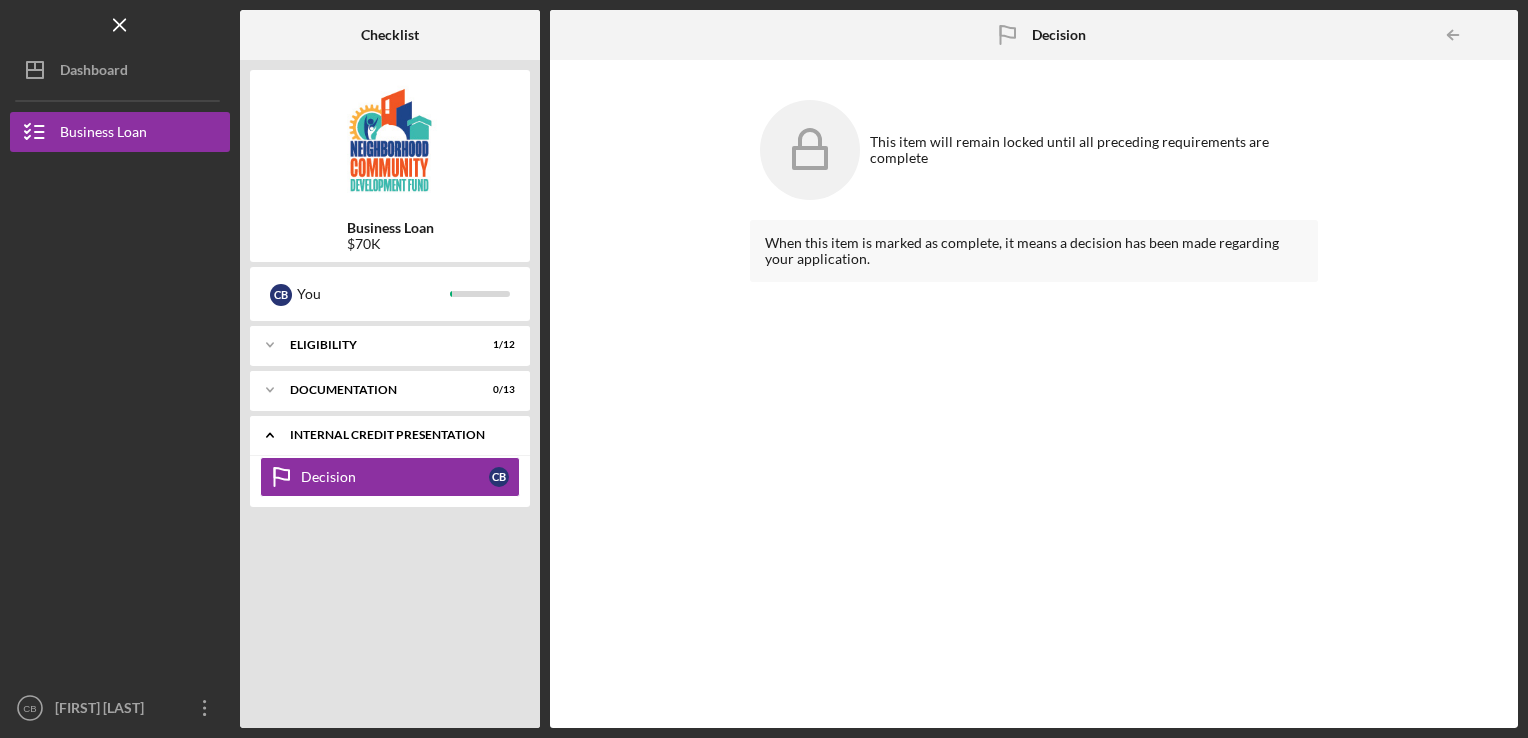 click on "Icon/Expander Internal Credit Presentation 0 / 1" at bounding box center [390, 435] 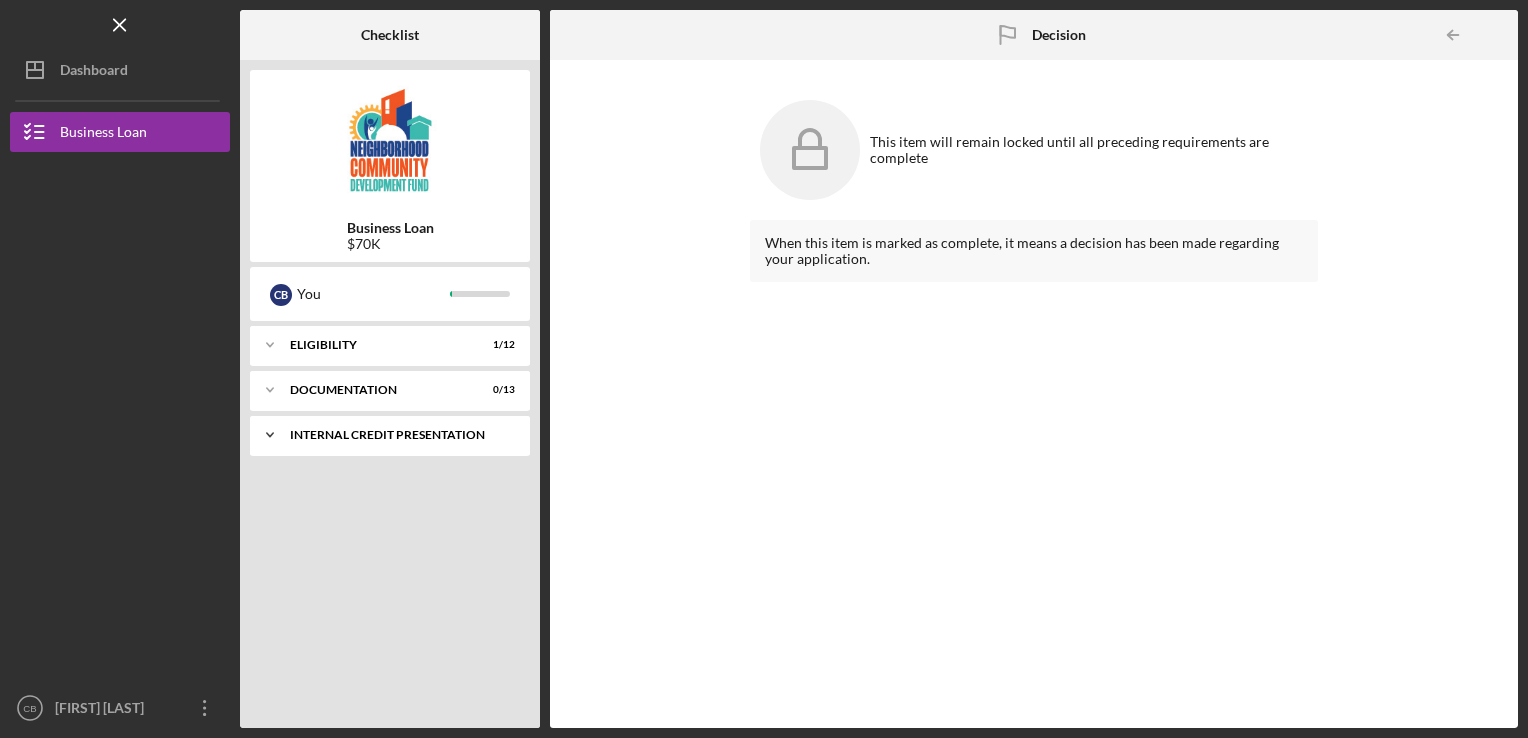 click on "Icon/Expander Internal Credit Presentation 0 / 1" at bounding box center [390, 435] 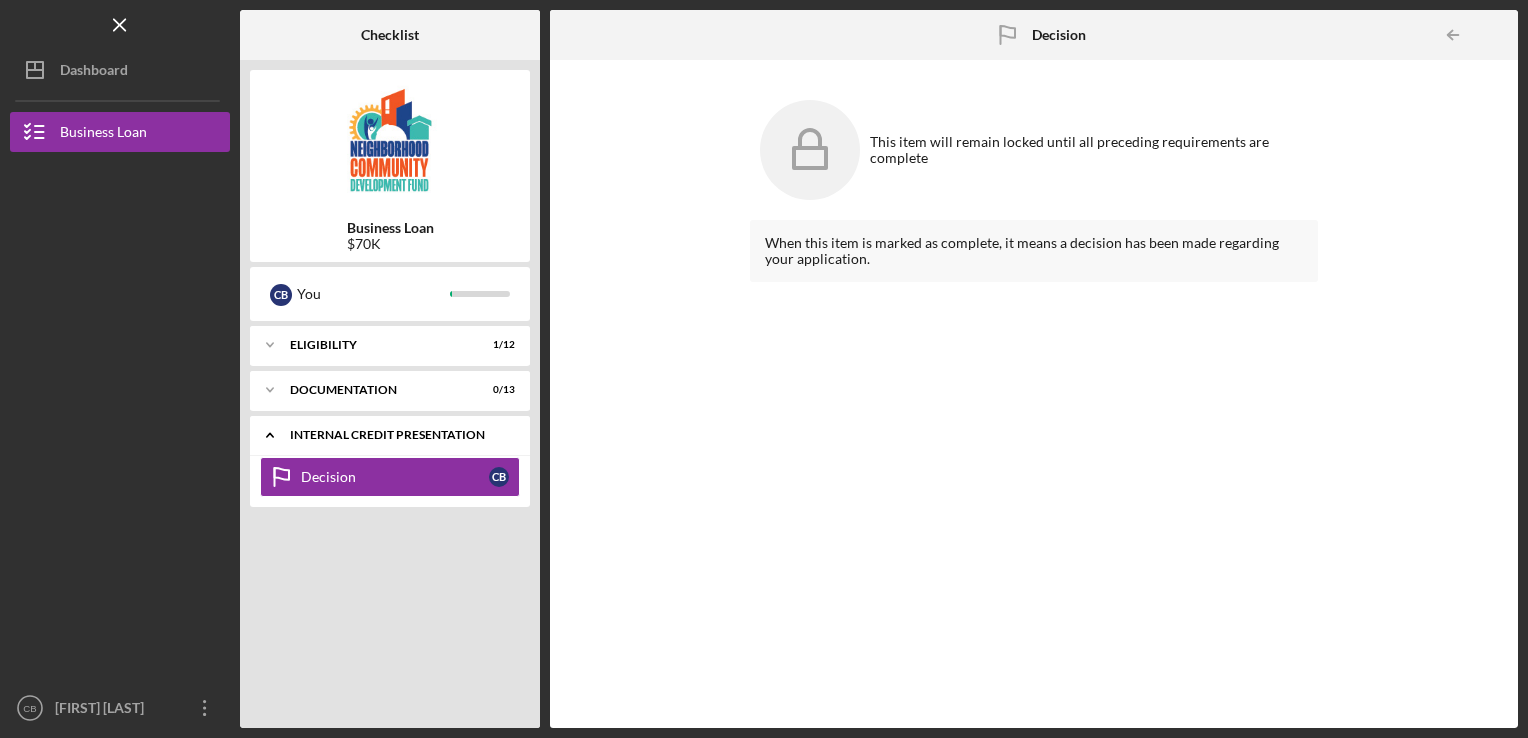 click on "Icon/Expander" 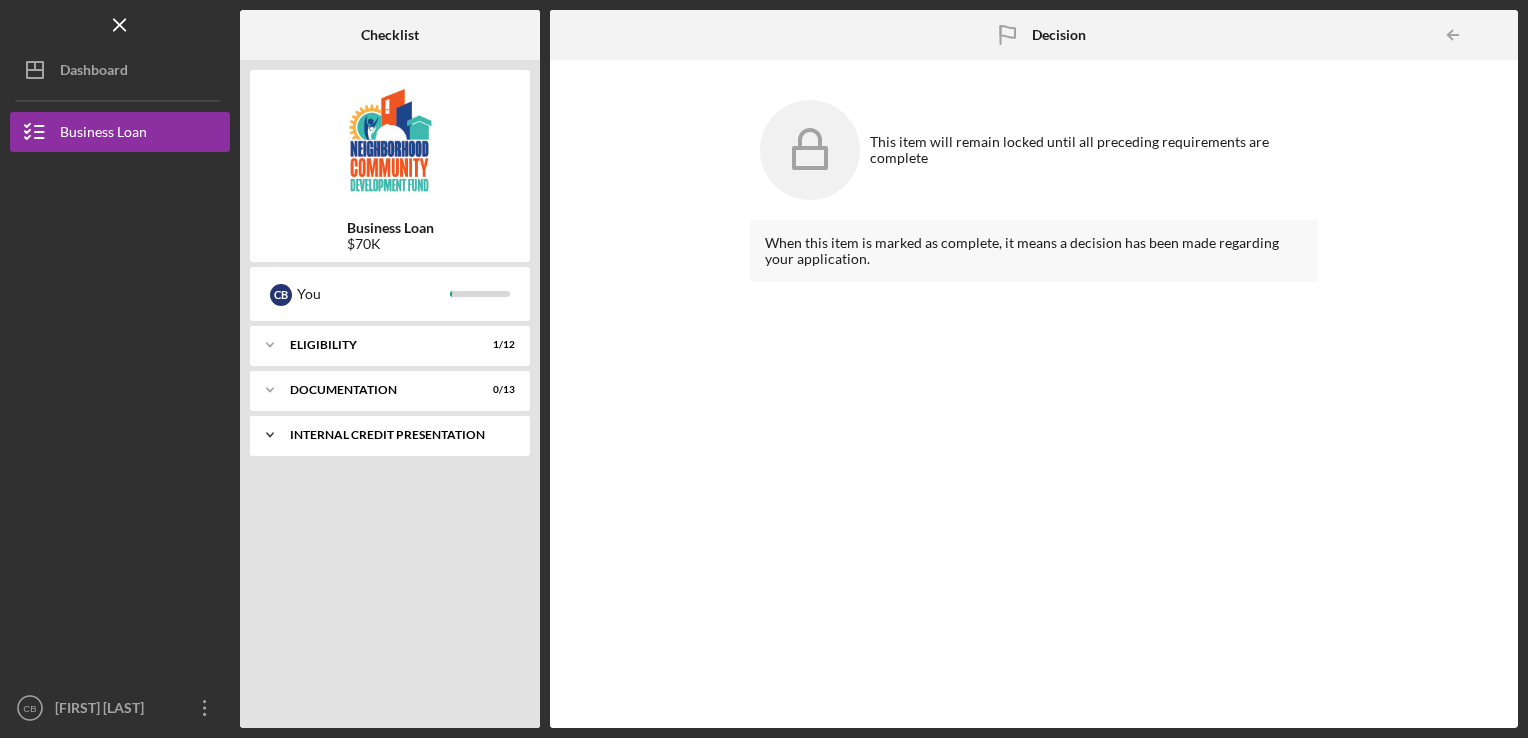 click on "Internal Credit Presentation" at bounding box center [397, 435] 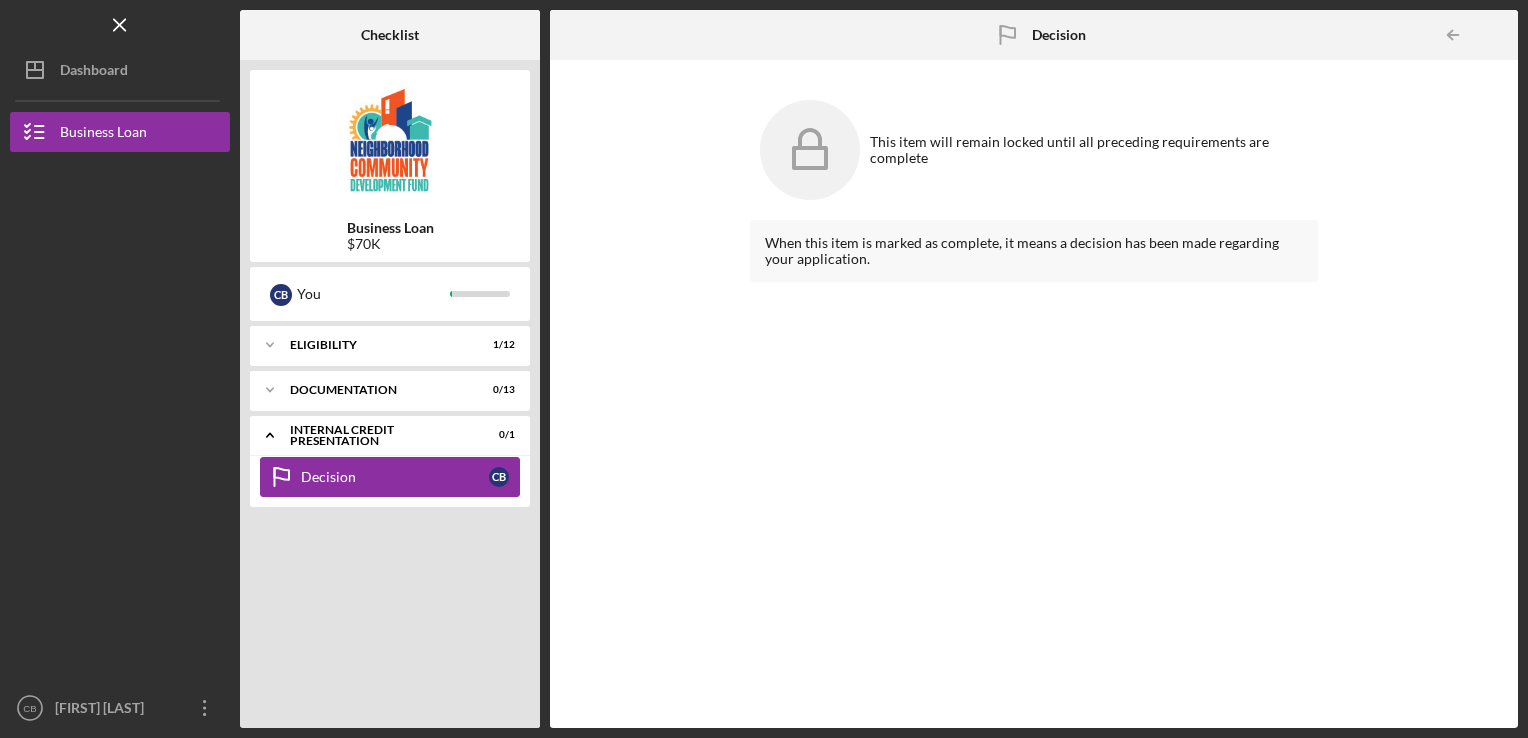 click on "Decision" at bounding box center (395, 477) 